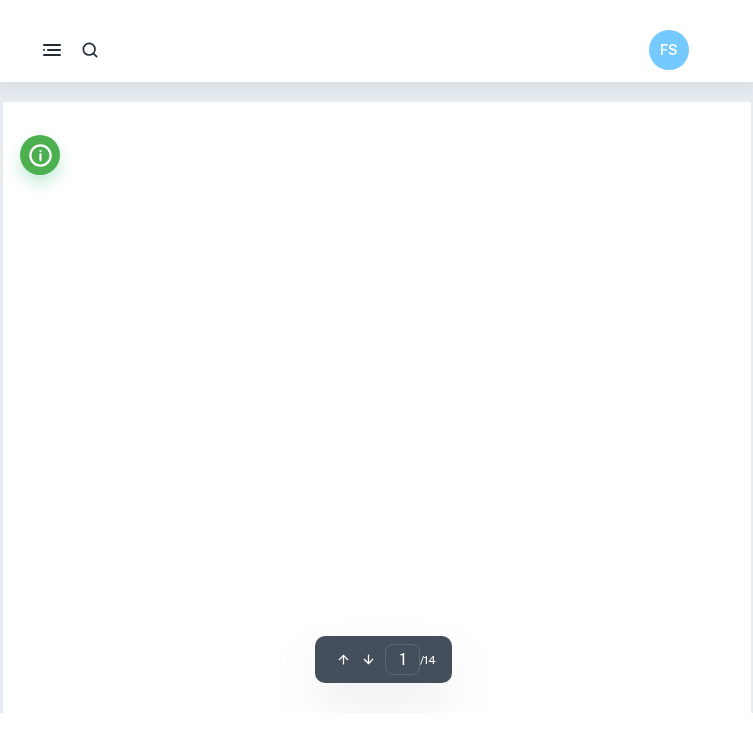 scroll, scrollTop: 0, scrollLeft: 0, axis: both 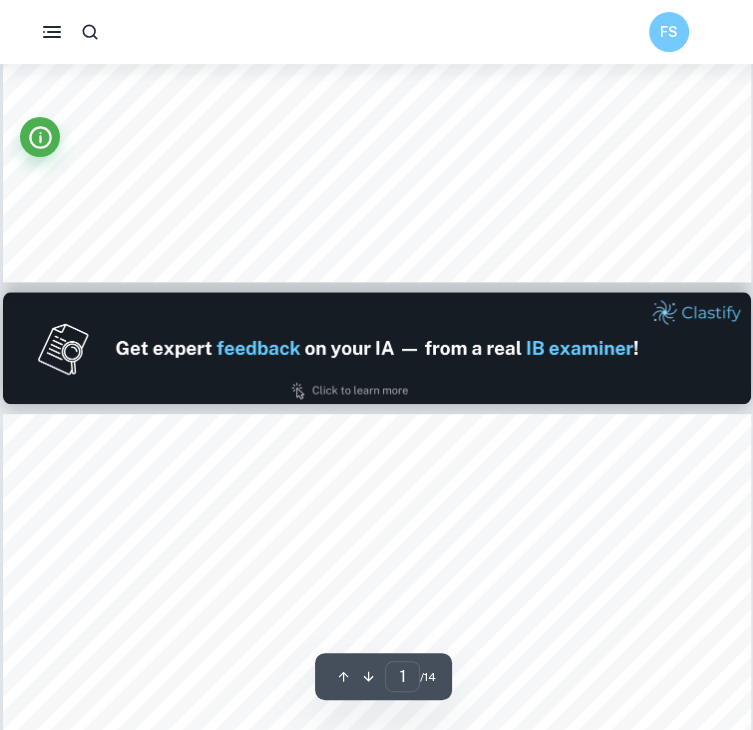 type on "2" 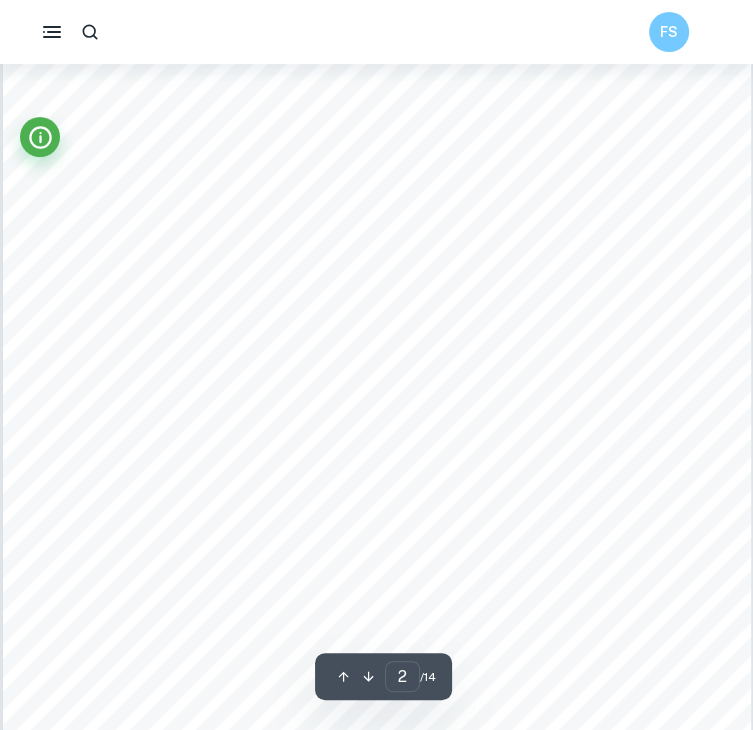 scroll, scrollTop: 1235, scrollLeft: 0, axis: vertical 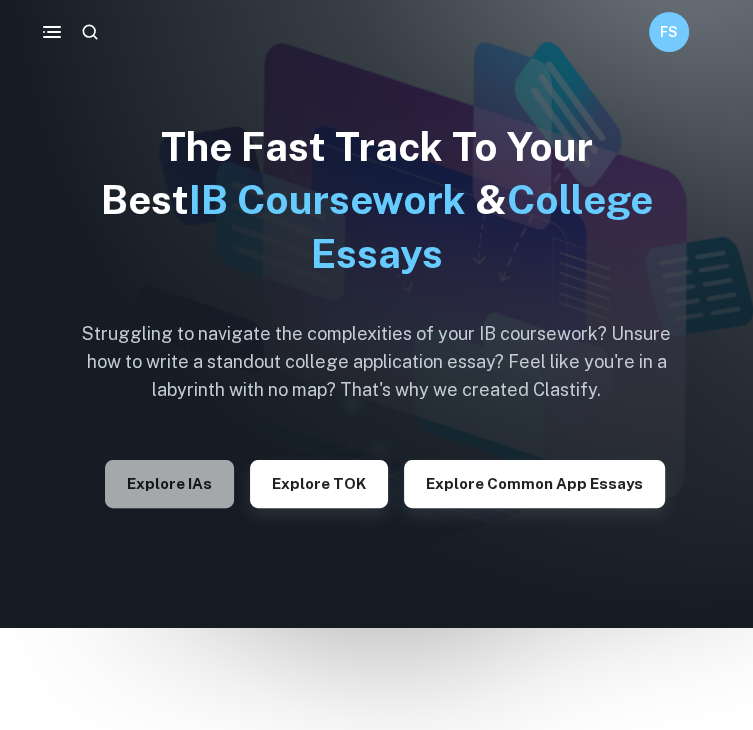 click on "Explore IAs" at bounding box center [169, 484] 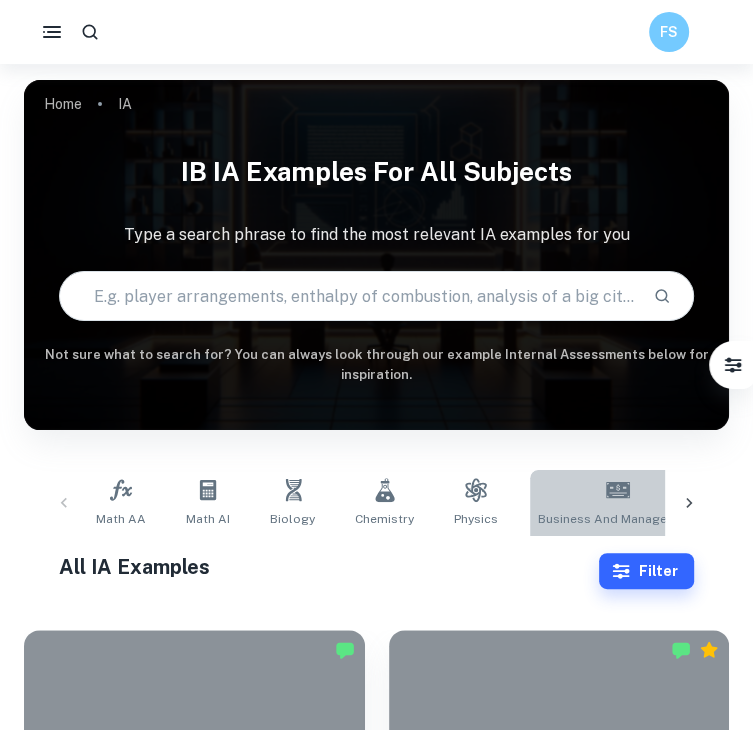click on "Business and Management" at bounding box center (617, 503) 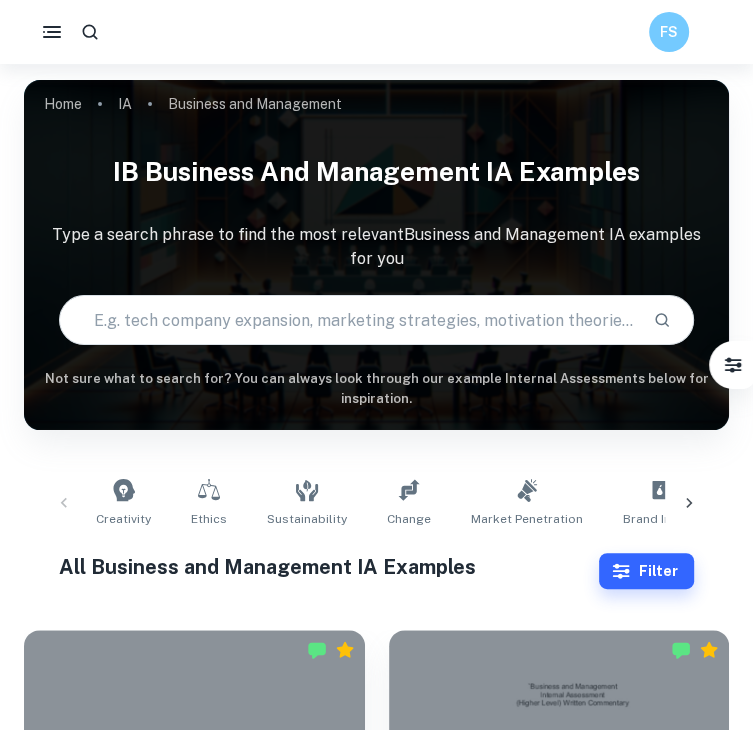 scroll, scrollTop: 302, scrollLeft: 0, axis: vertical 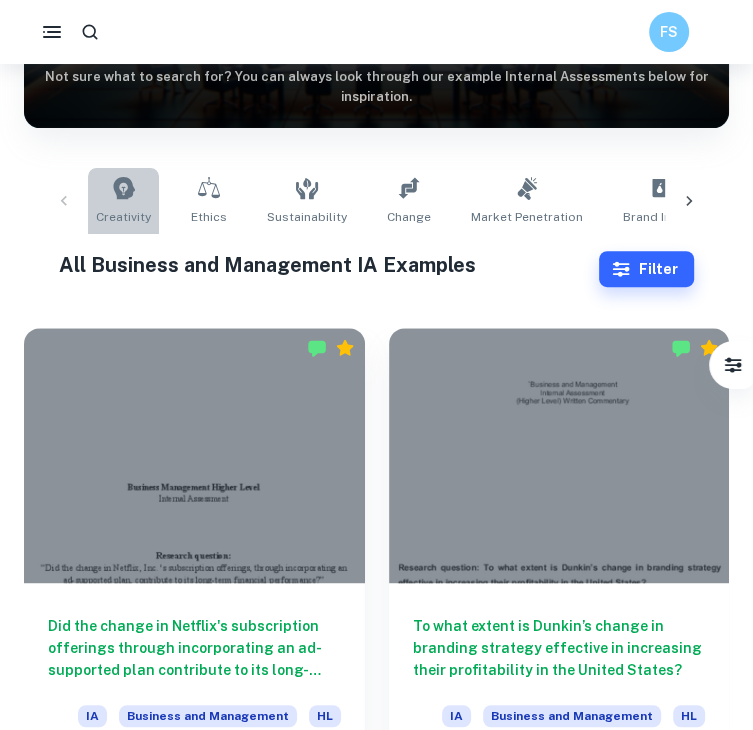 click on "Creativity" at bounding box center [123, 201] 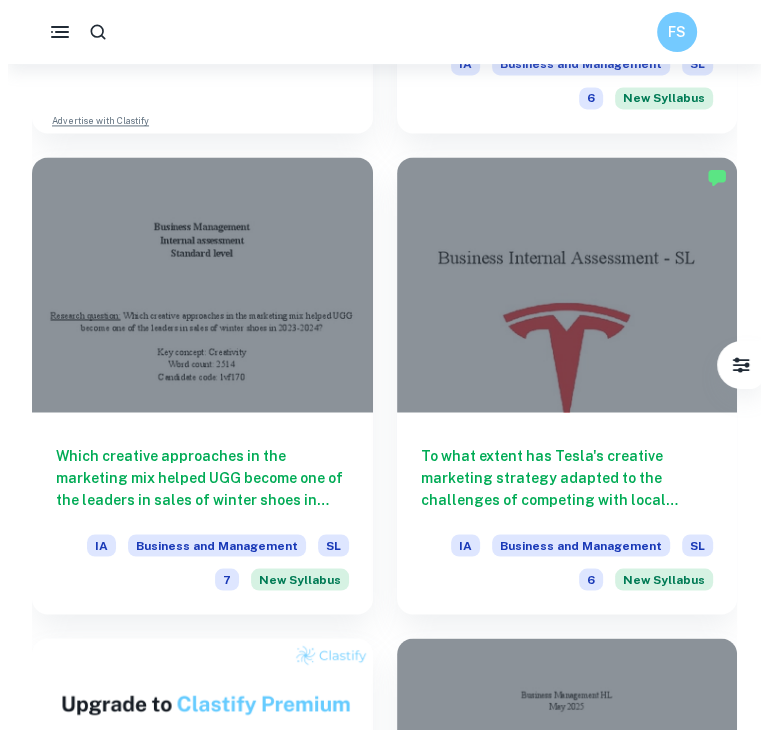 scroll, scrollTop: 1504, scrollLeft: 0, axis: vertical 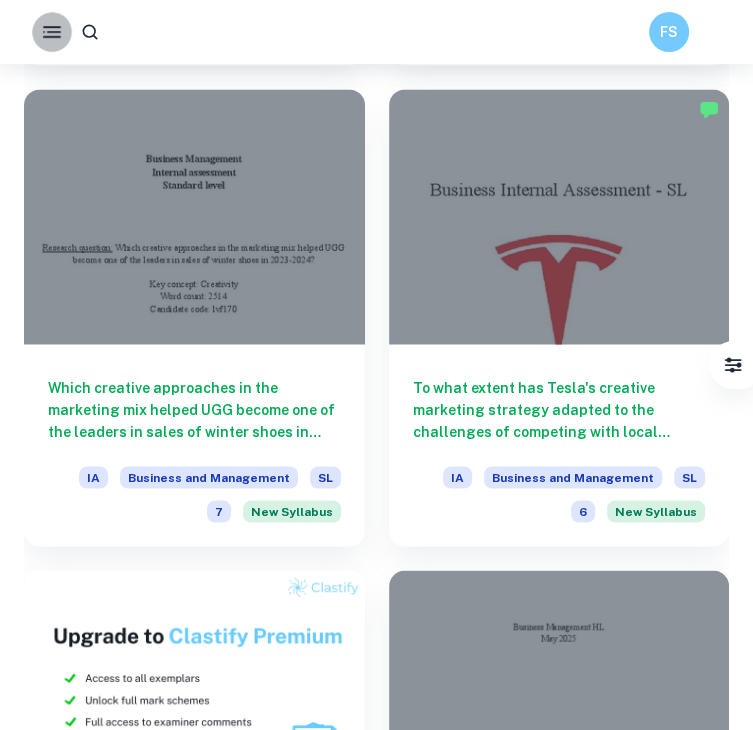 click 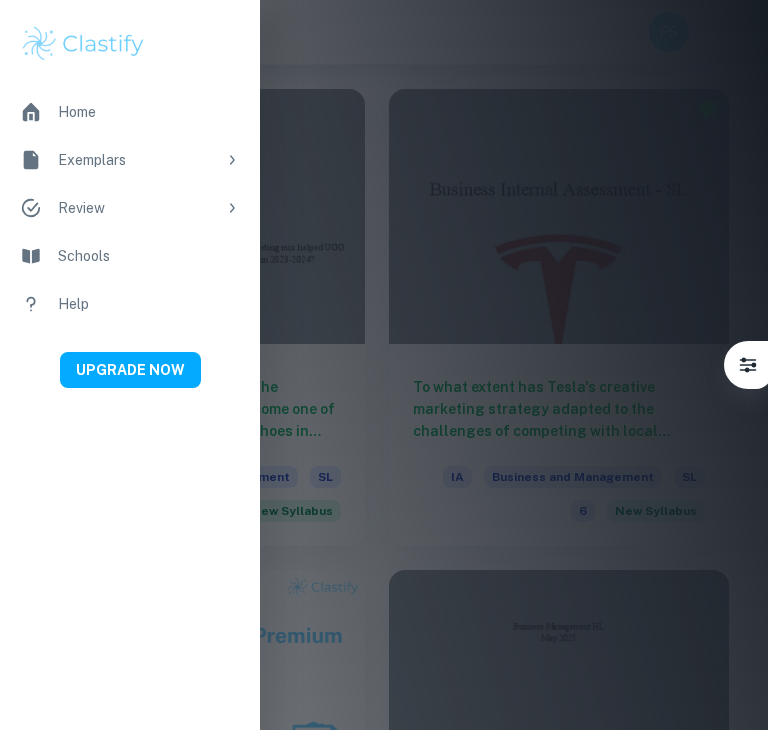 click on "Exemplars" at bounding box center (137, 160) 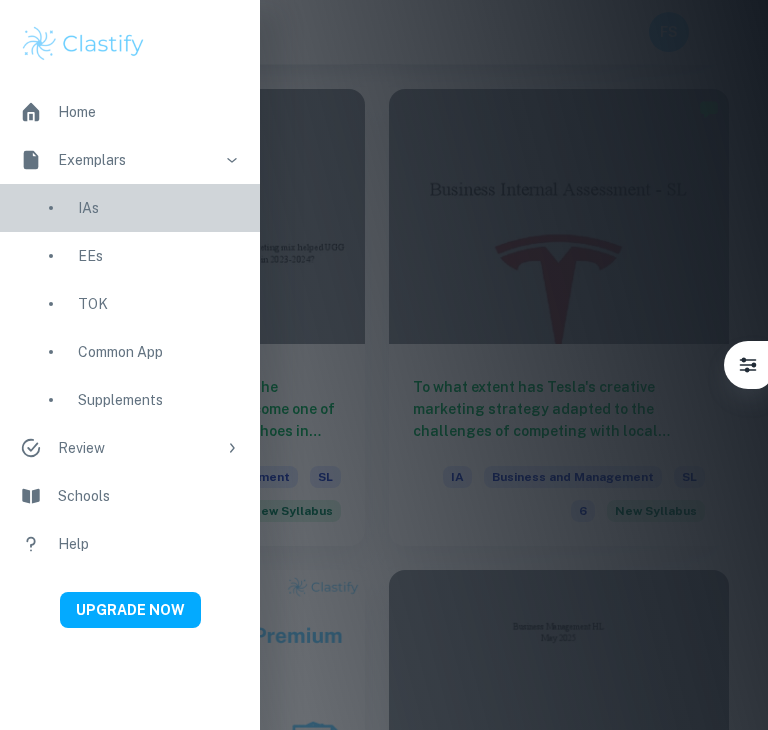 click on "IAs" at bounding box center [159, 208] 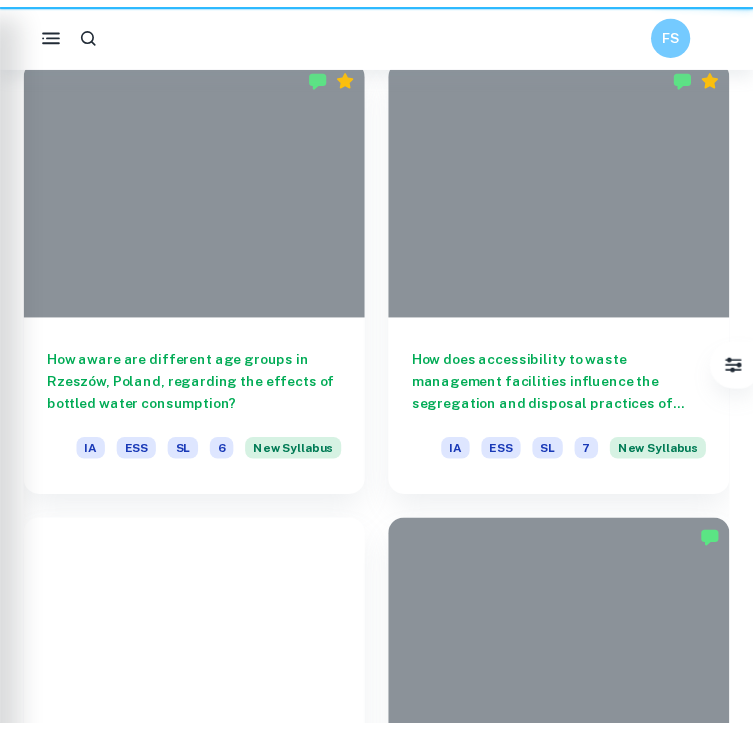 scroll, scrollTop: 0, scrollLeft: 0, axis: both 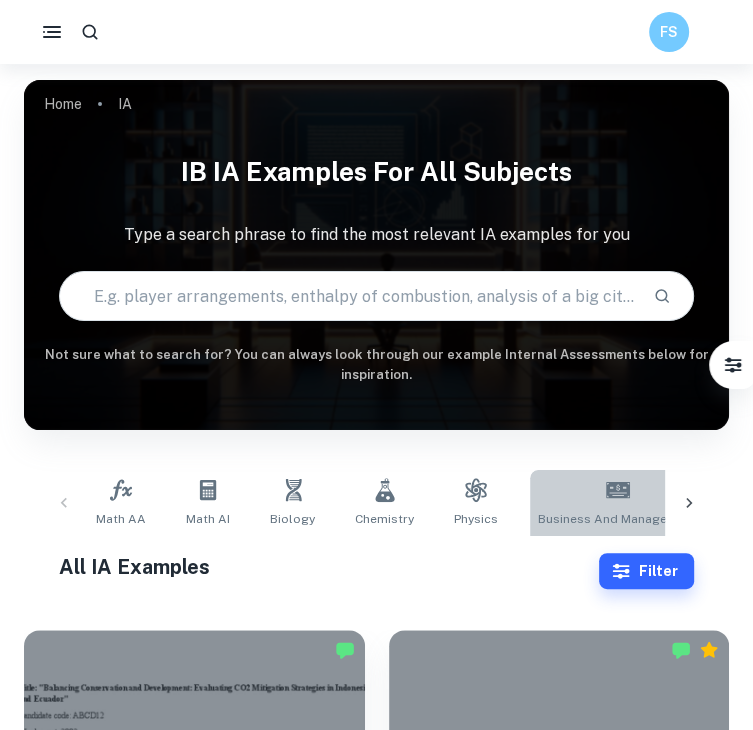 click on "Business and Management" at bounding box center [617, 519] 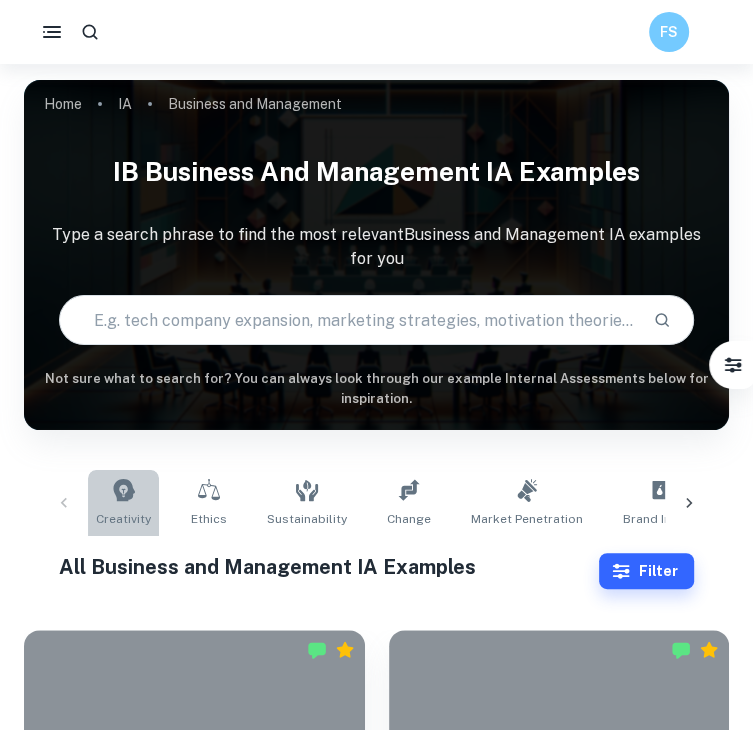 click on "Creativity" at bounding box center [123, 503] 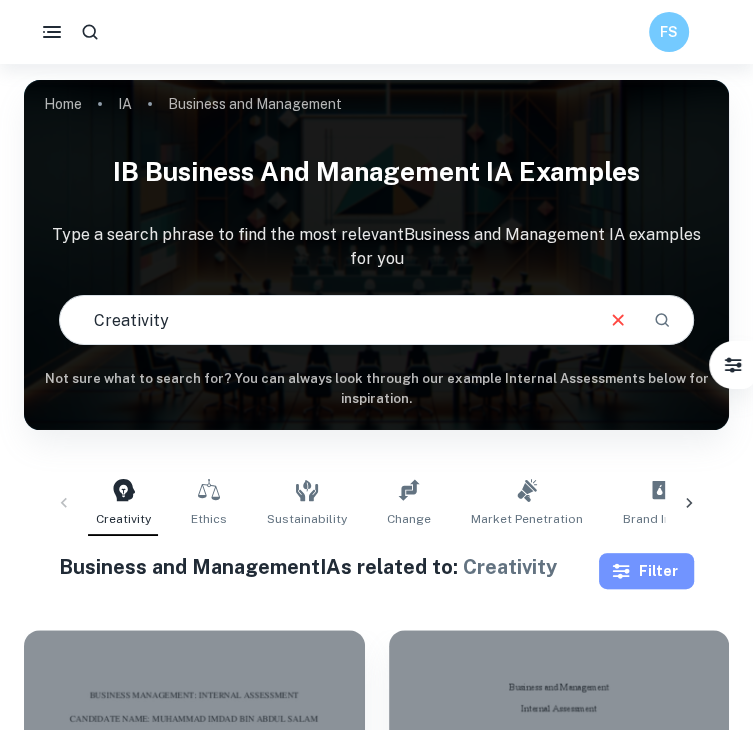 click on "Filter" at bounding box center (646, 571) 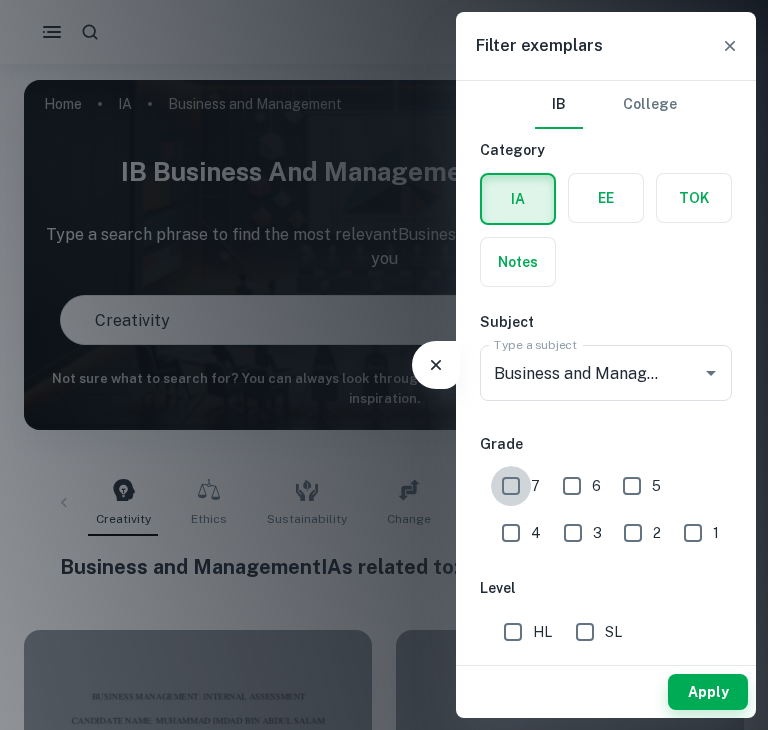 click on "7" at bounding box center (511, 486) 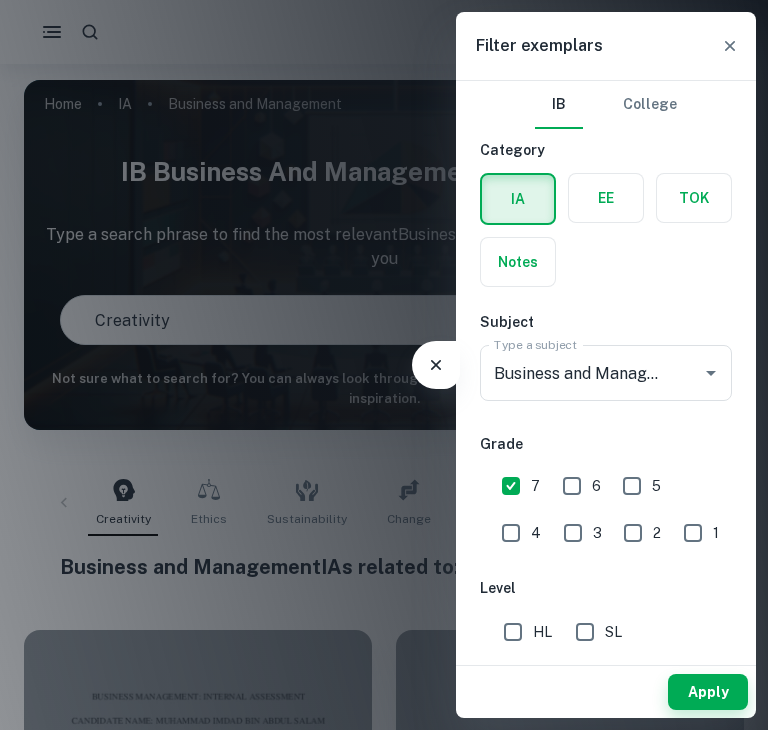 click on "SL" at bounding box center [585, 632] 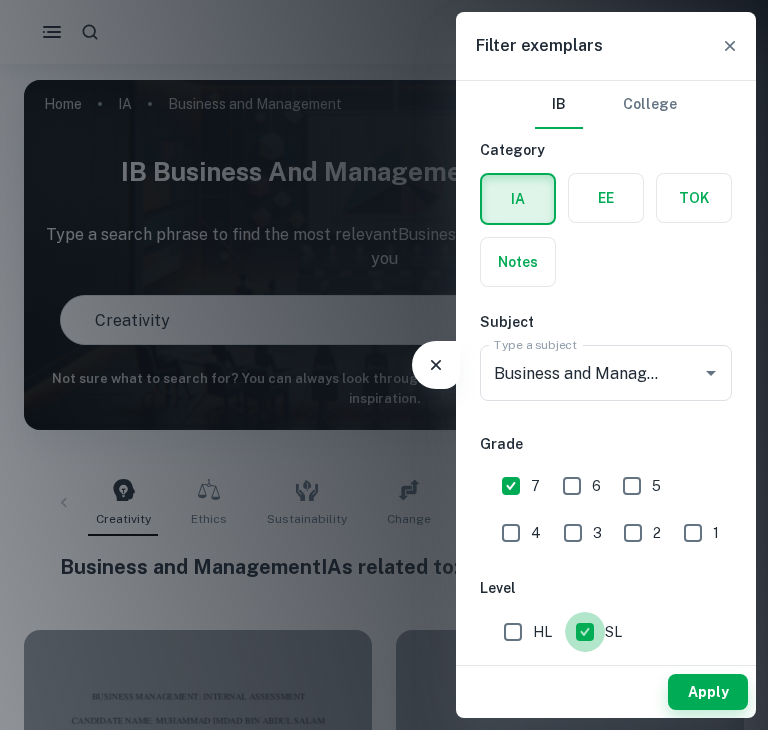 click on "SL" at bounding box center [585, 632] 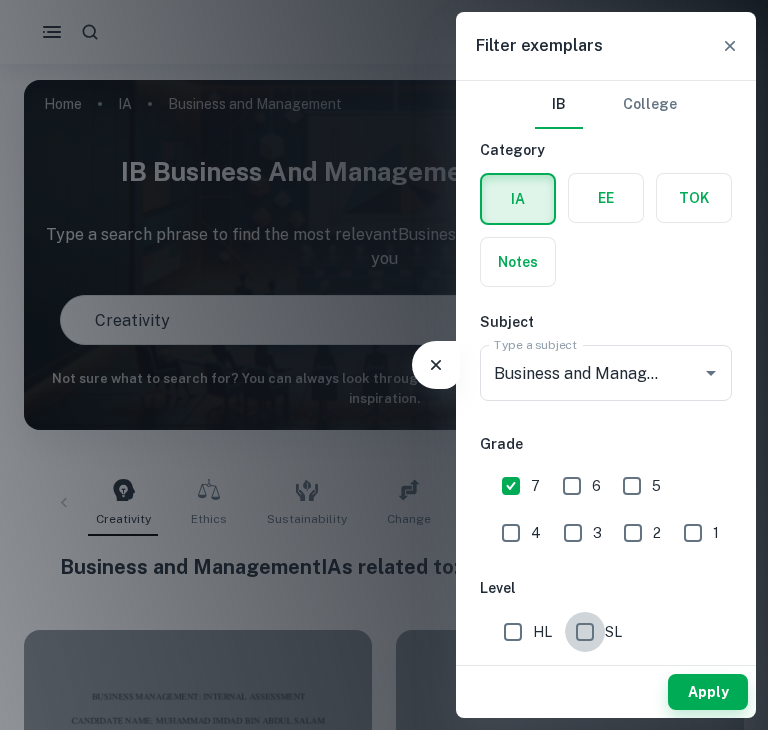 click on "SL" at bounding box center (585, 632) 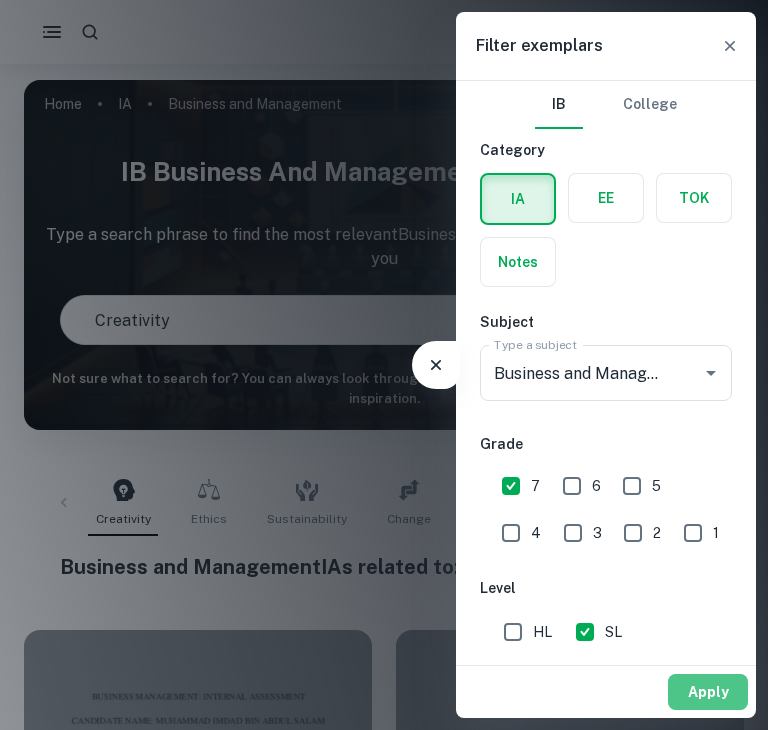 click on "Apply" at bounding box center (708, 692) 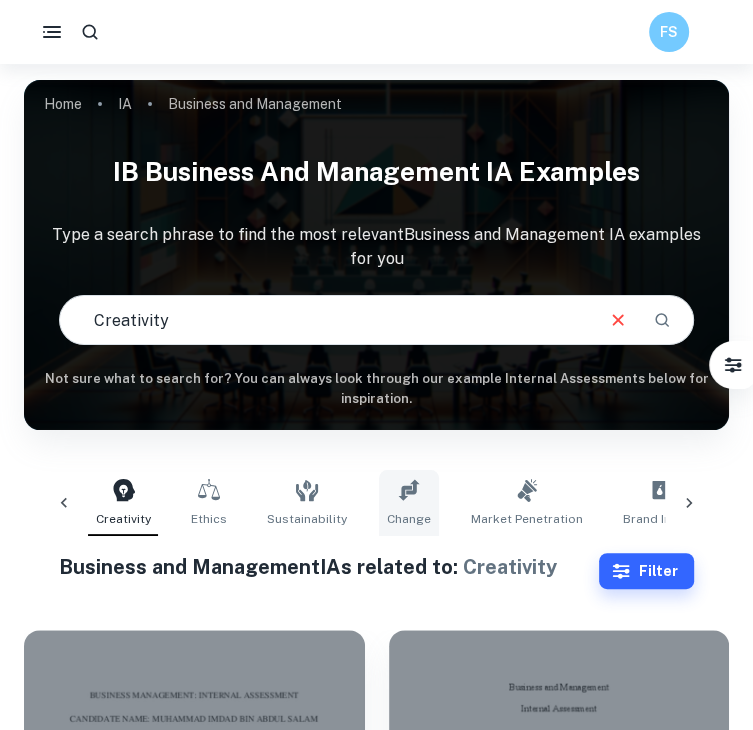 scroll, scrollTop: 0, scrollLeft: 16, axis: horizontal 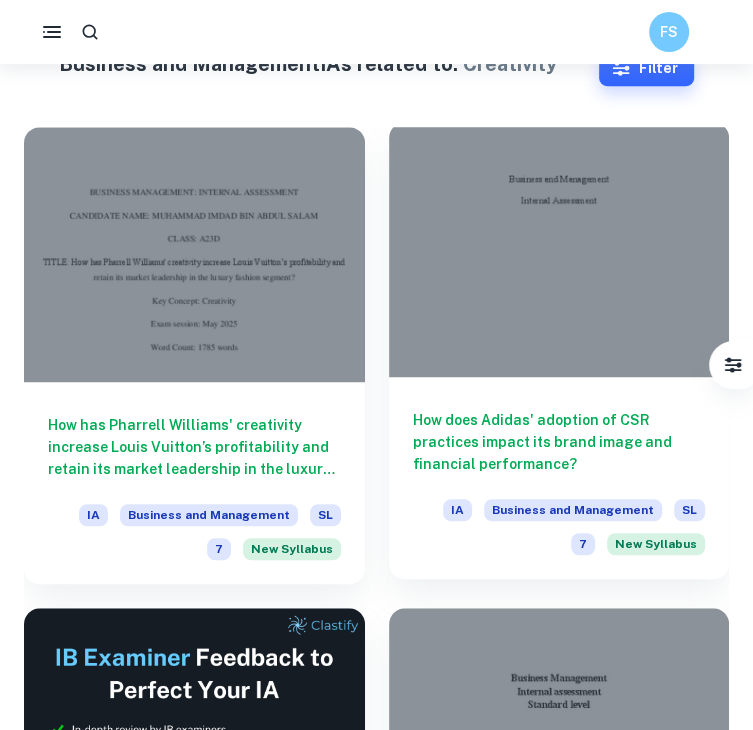 click on "How does Adidas' adoption of CSR practices impact its brand image and financial performance?" at bounding box center [559, 442] 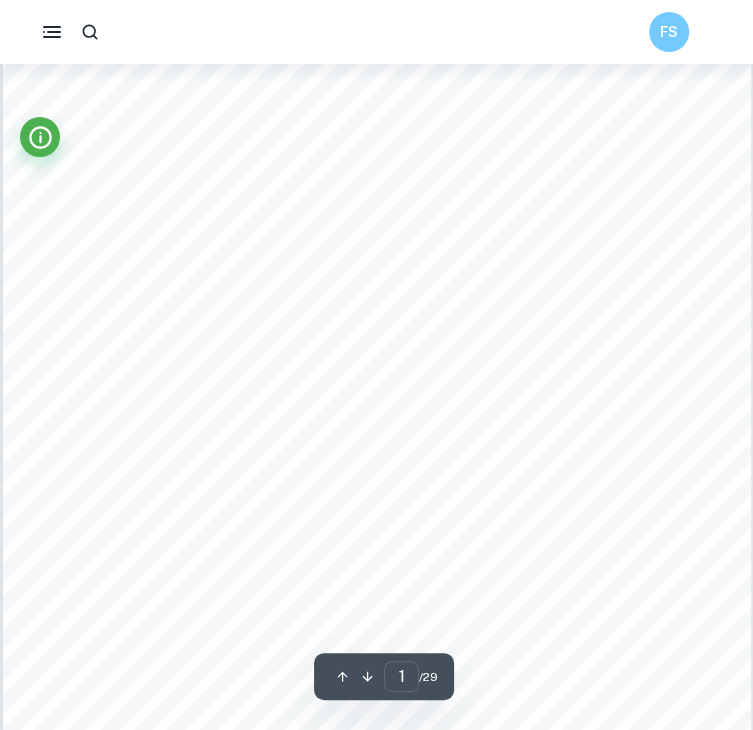 scroll, scrollTop: 148, scrollLeft: 0, axis: vertical 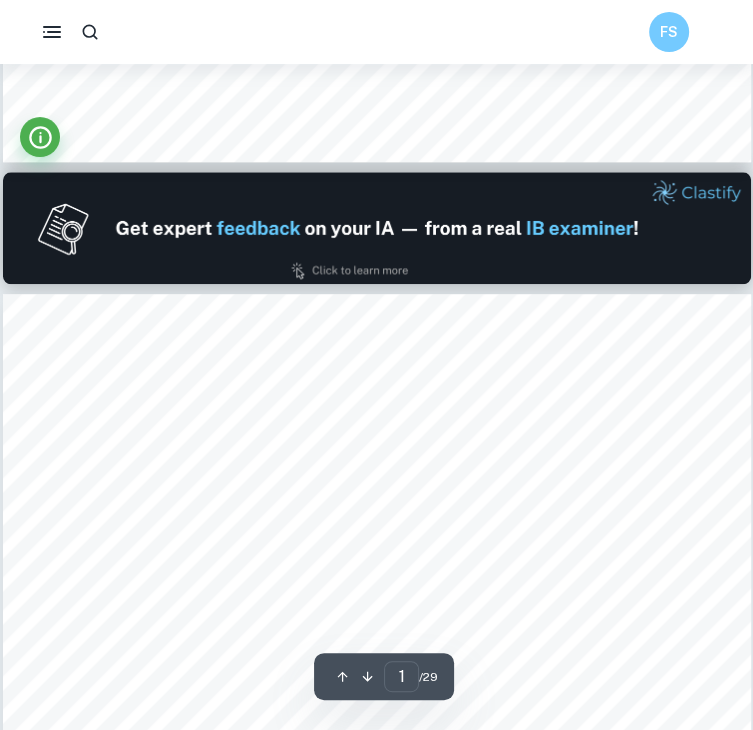 type on "2" 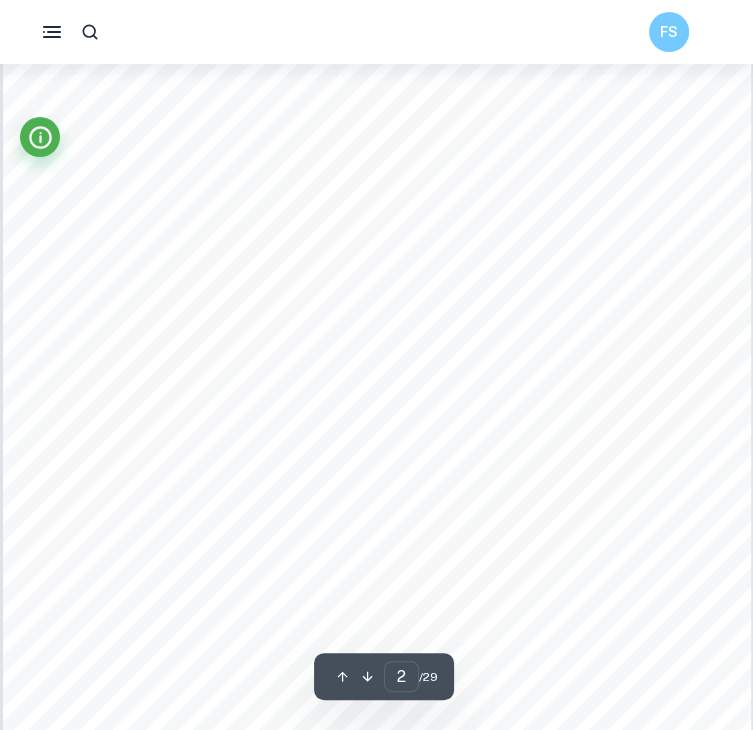 scroll, scrollTop: 1255, scrollLeft: 0, axis: vertical 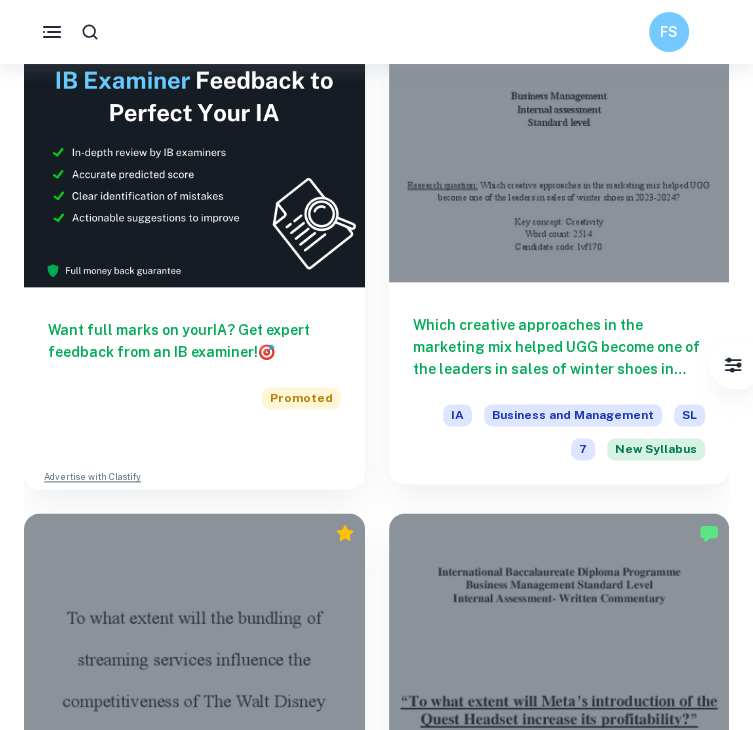 click on "Which creative approaches in the marketing mix helped UGG become one of the leaders in sales of winter shoes in 2023-2024?" at bounding box center [559, 347] 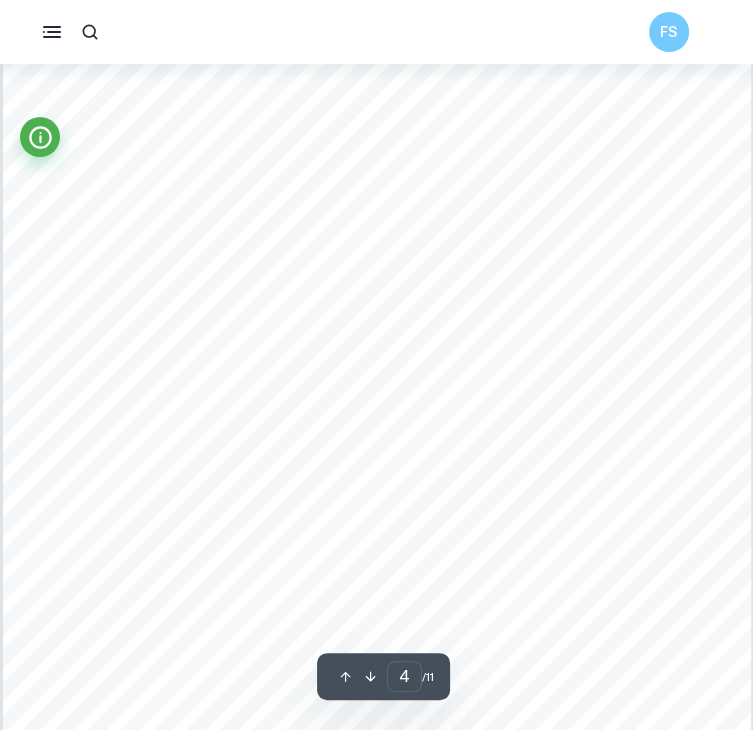 scroll, scrollTop: 3629, scrollLeft: 0, axis: vertical 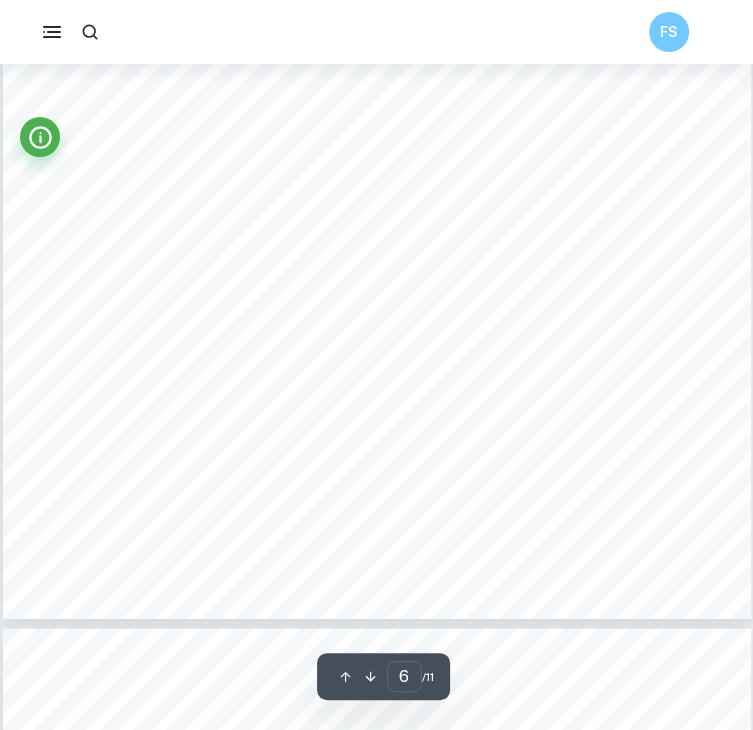 type on "7" 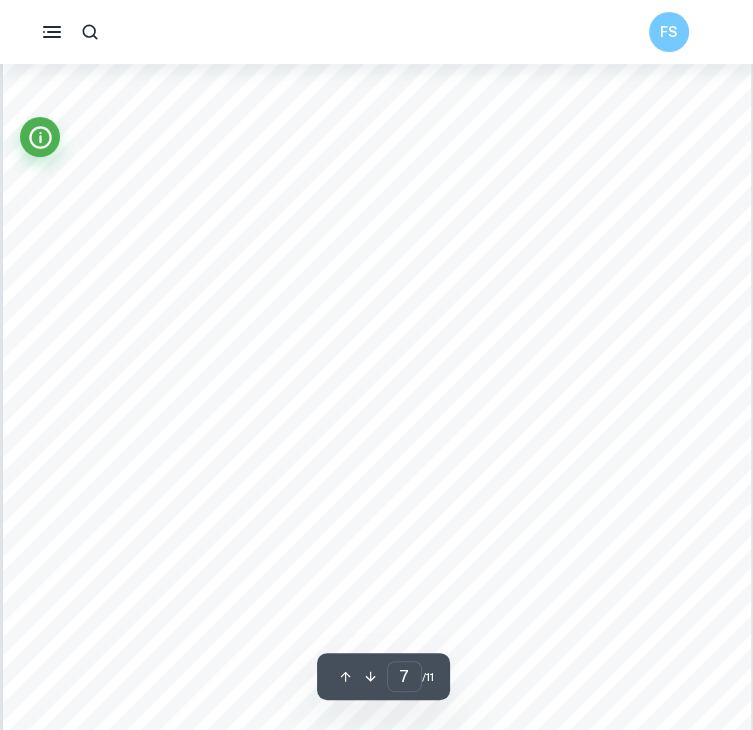 scroll, scrollTop: 7007, scrollLeft: 0, axis: vertical 